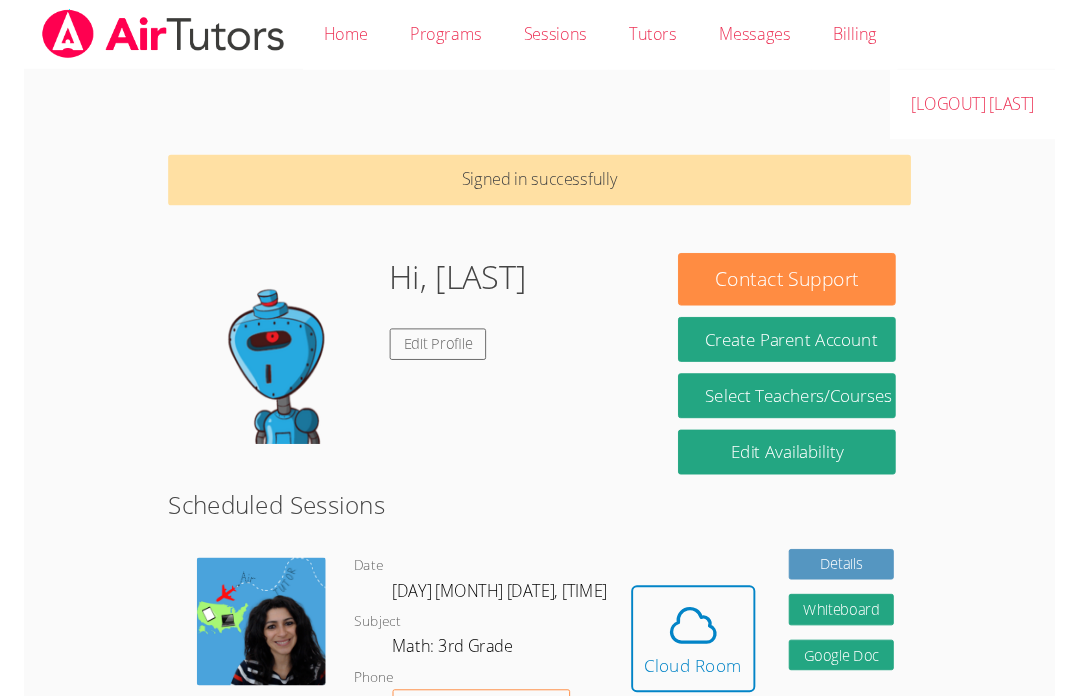 scroll, scrollTop: 0, scrollLeft: 0, axis: both 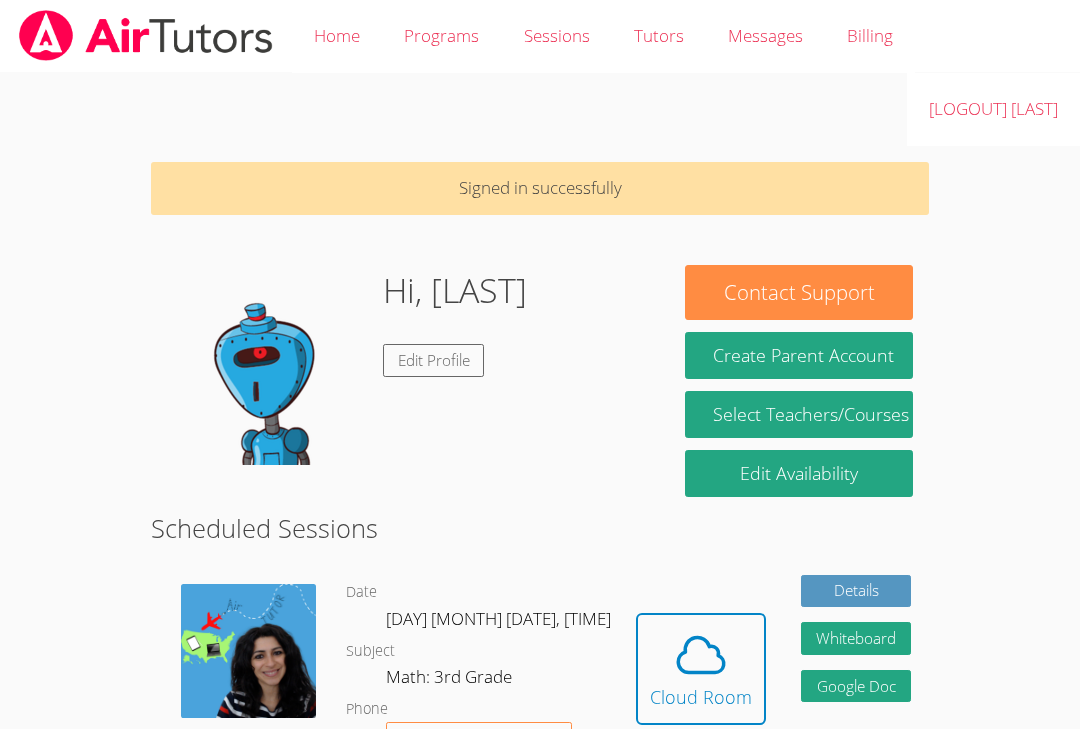 click on "Cloud Room" at bounding box center [701, 697] 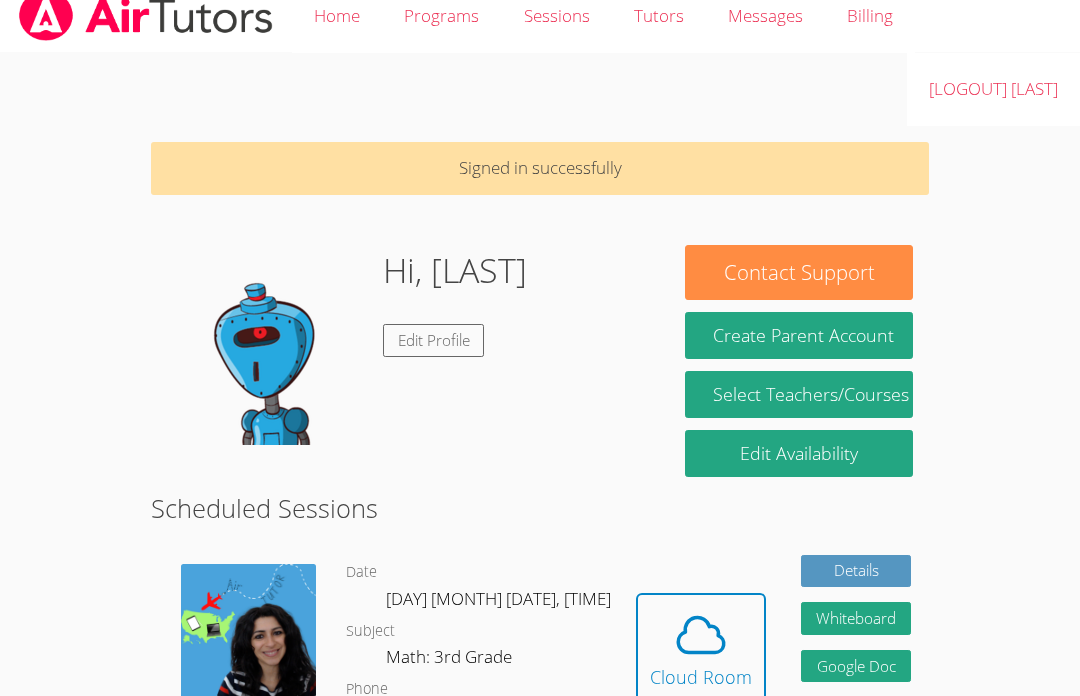 scroll, scrollTop: 18, scrollLeft: 0, axis: vertical 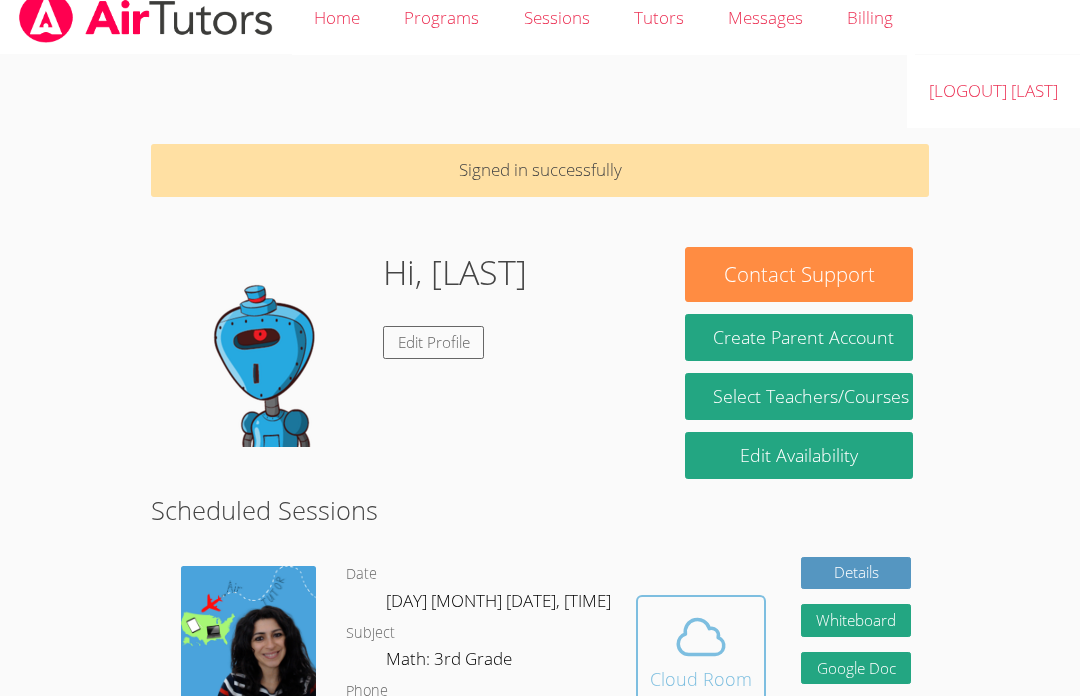 click 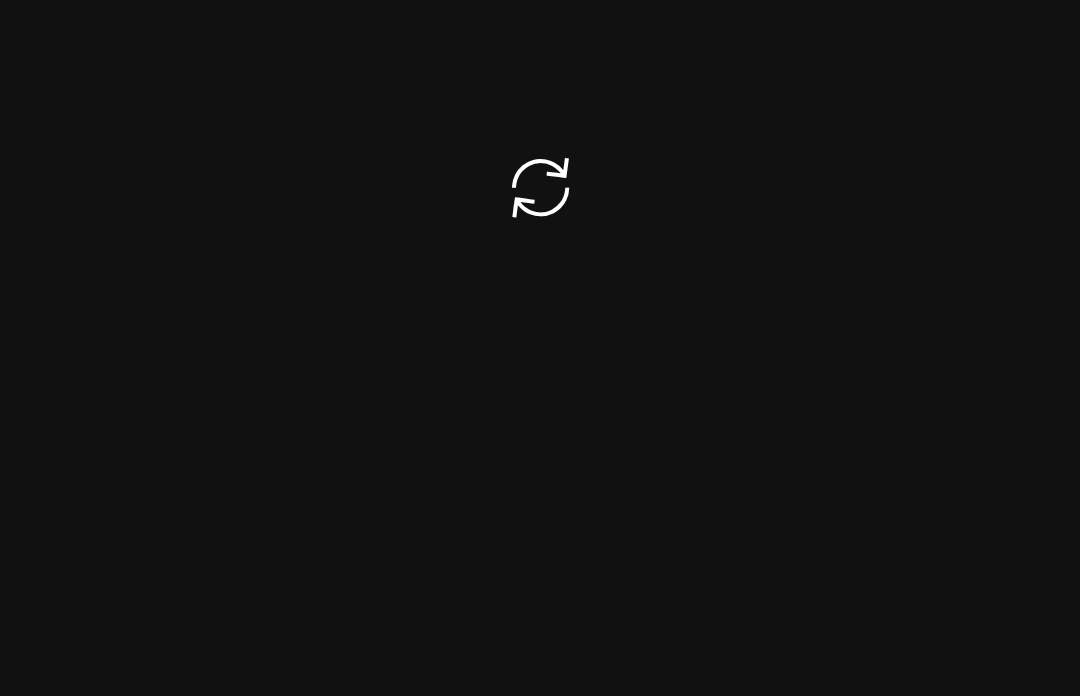 scroll, scrollTop: 0, scrollLeft: 0, axis: both 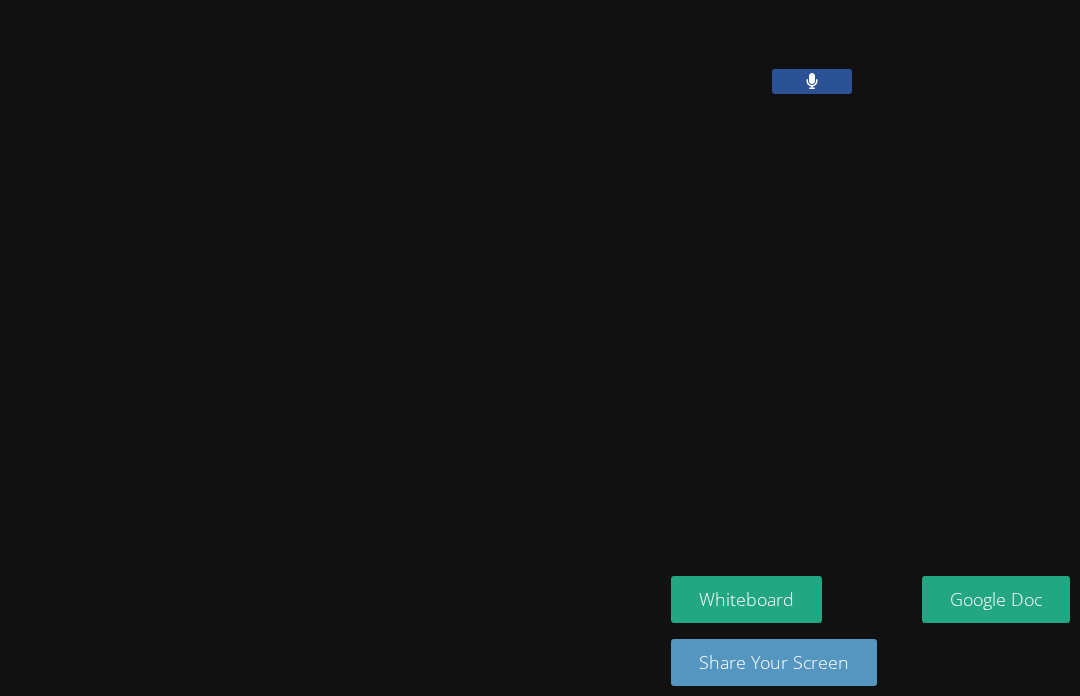 click at bounding box center (812, 81) 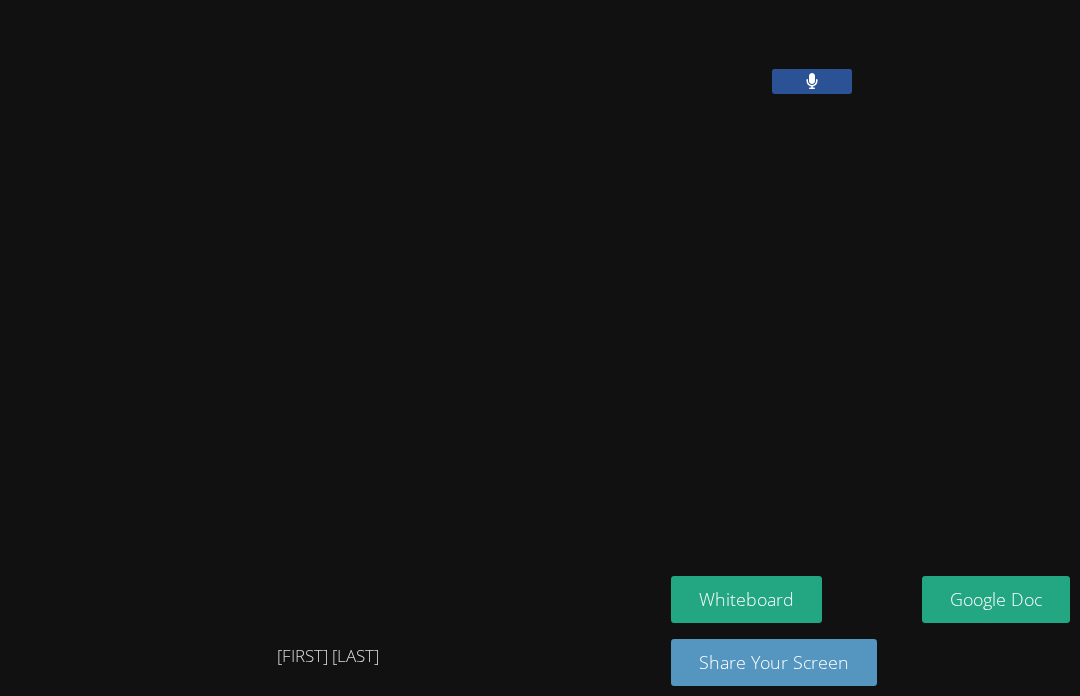 click at bounding box center (328, 318) 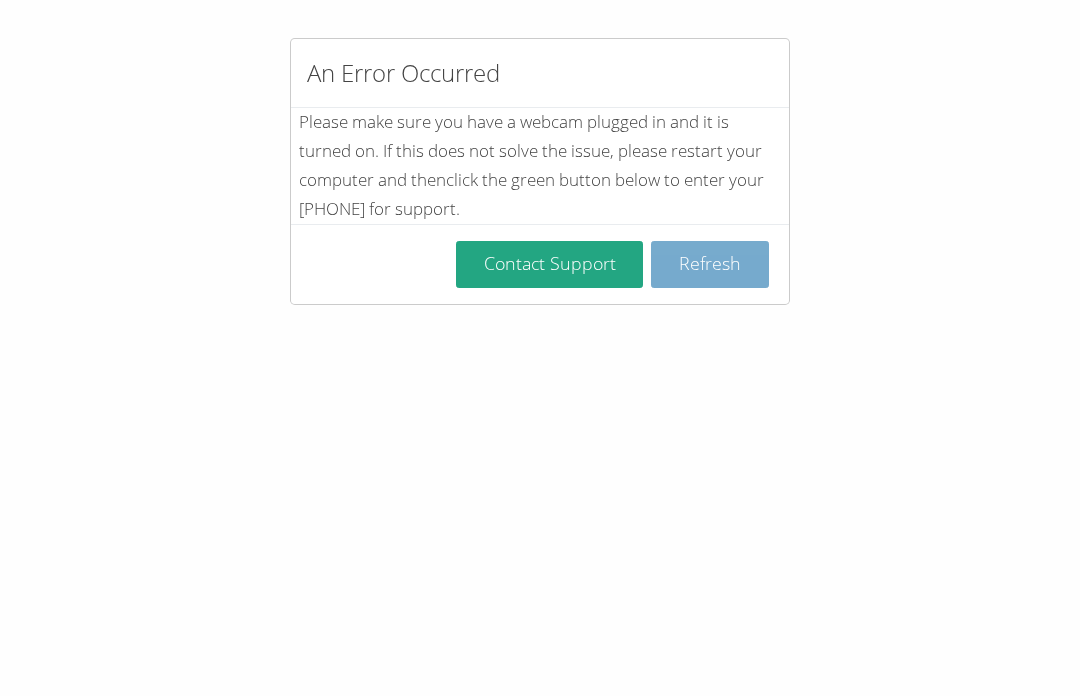 click on "Refresh" at bounding box center [710, 264] 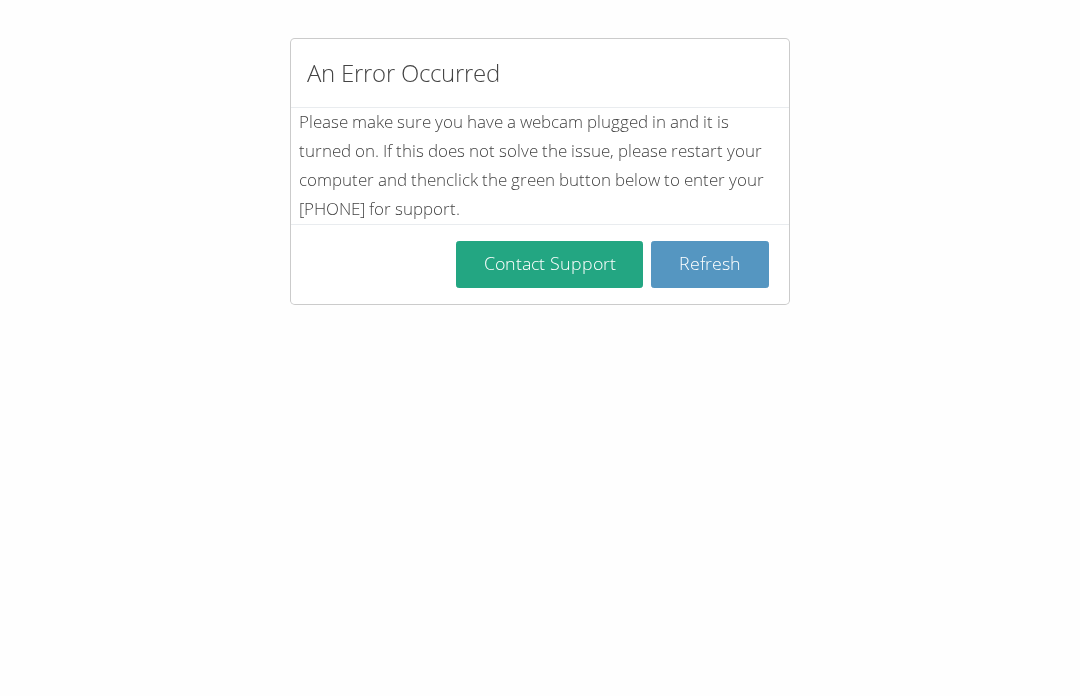 click on "Contact Support Refresh" at bounding box center (540, 264) 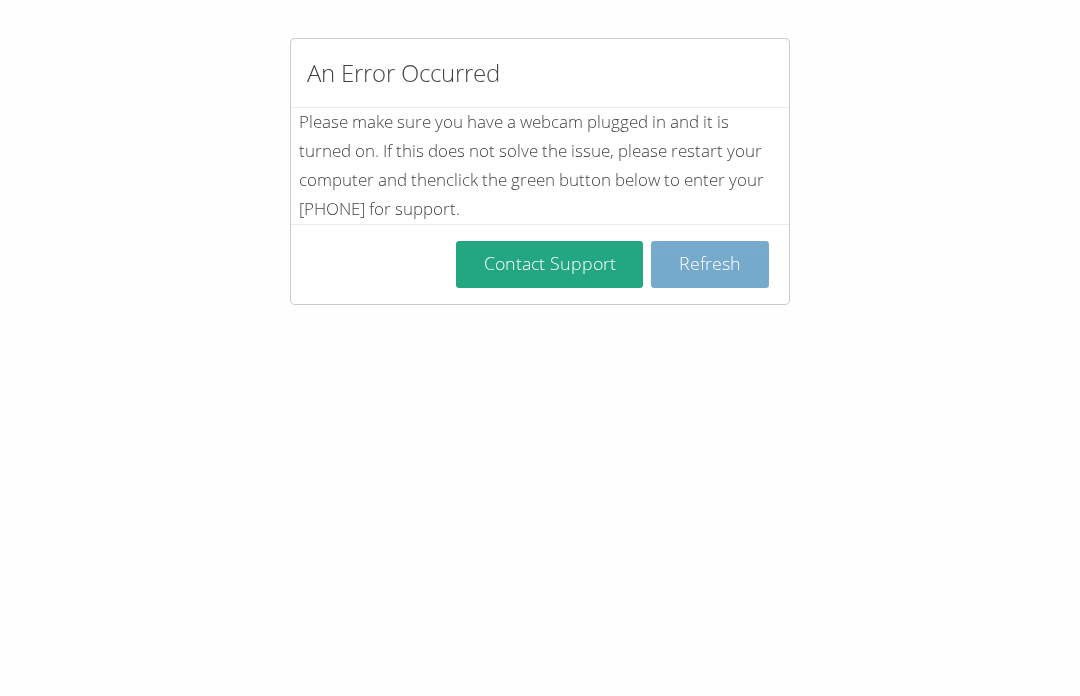 click on "Refresh" at bounding box center [710, 264] 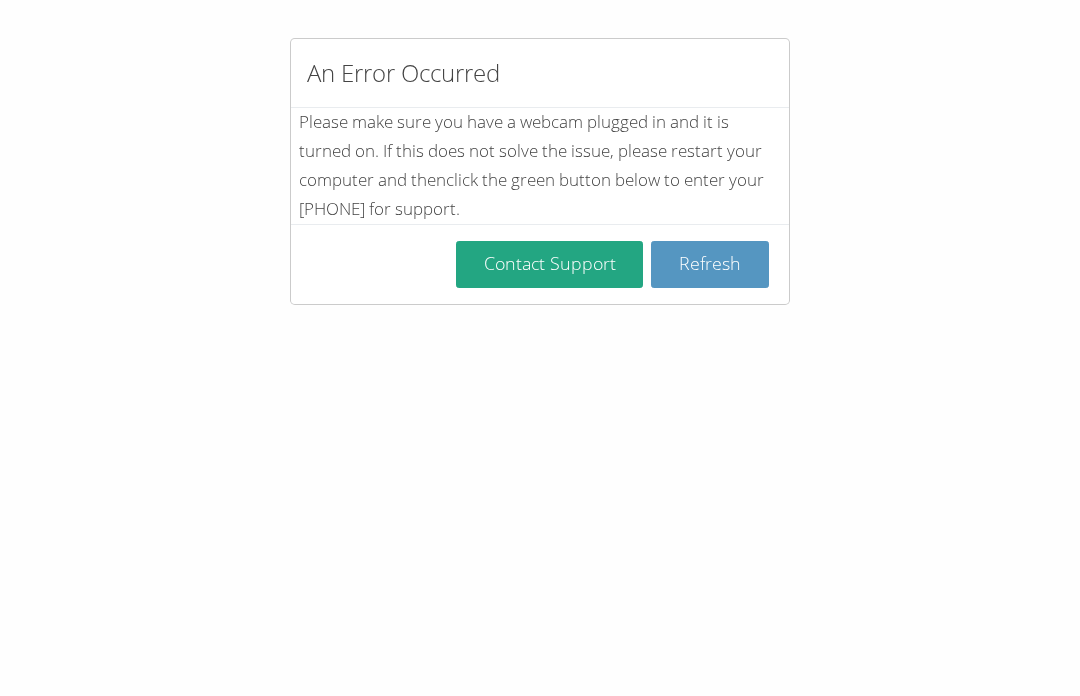click on "Contact Support Refresh" at bounding box center [540, 264] 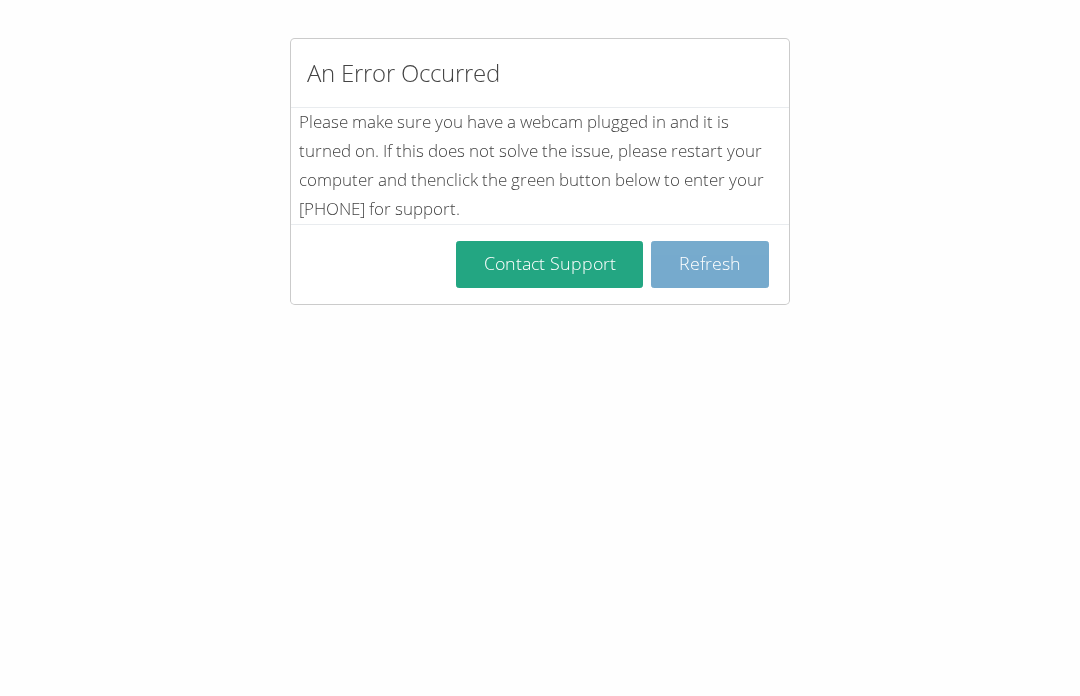 click on "Refresh" at bounding box center (710, 264) 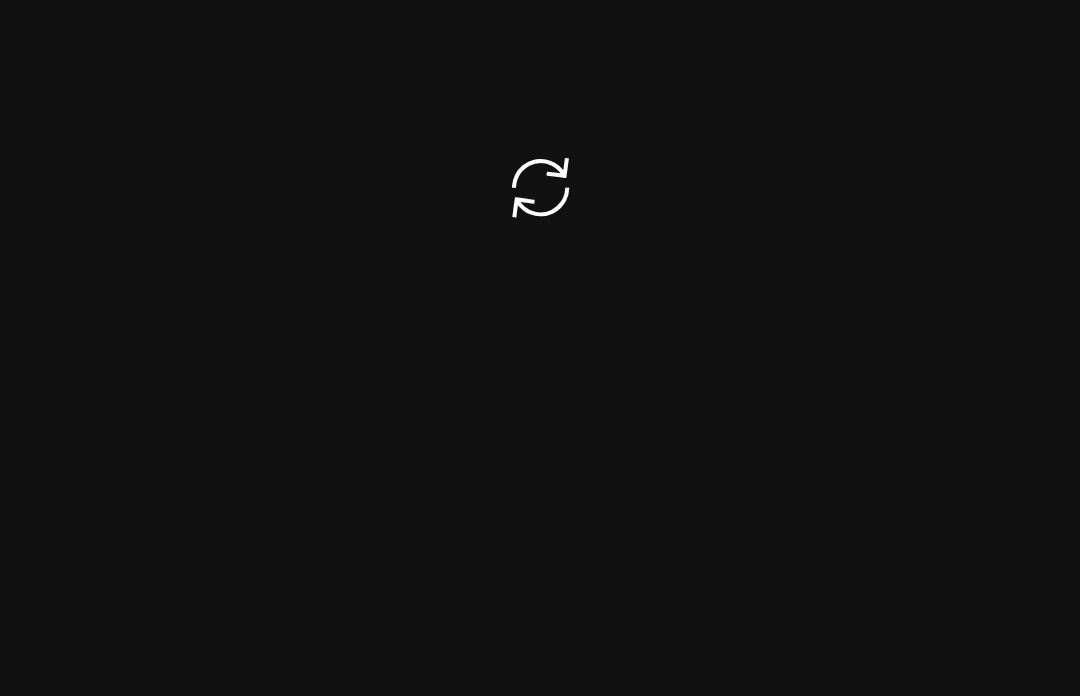 scroll, scrollTop: 0, scrollLeft: 0, axis: both 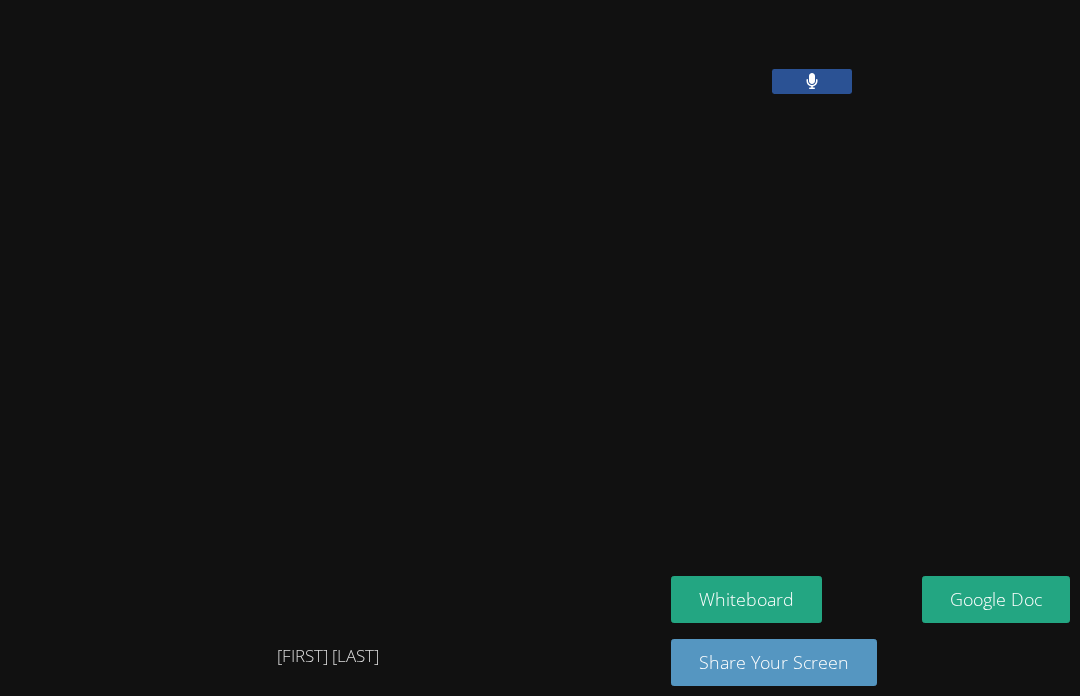 click at bounding box center (328, 318) 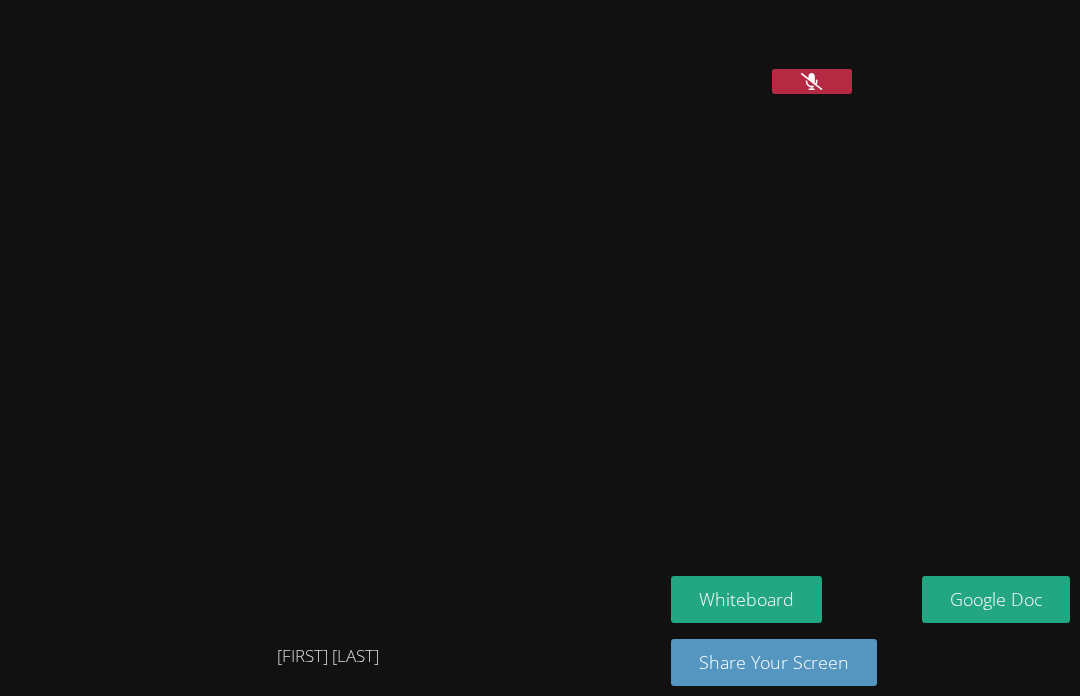 click at bounding box center [812, 81] 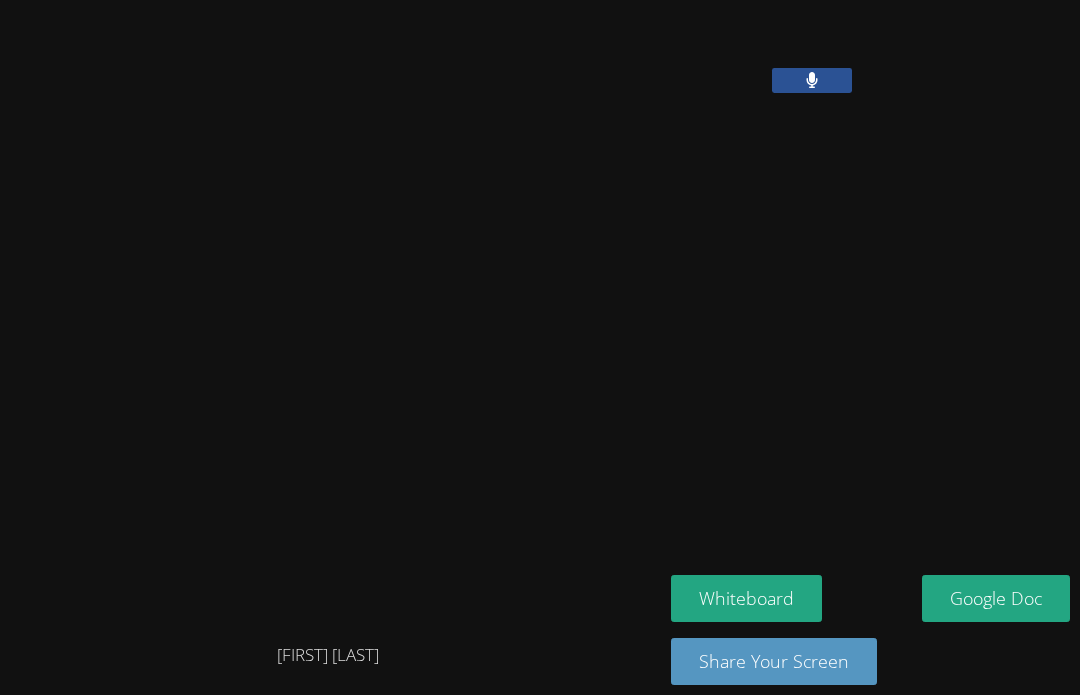 click at bounding box center (764, 57) 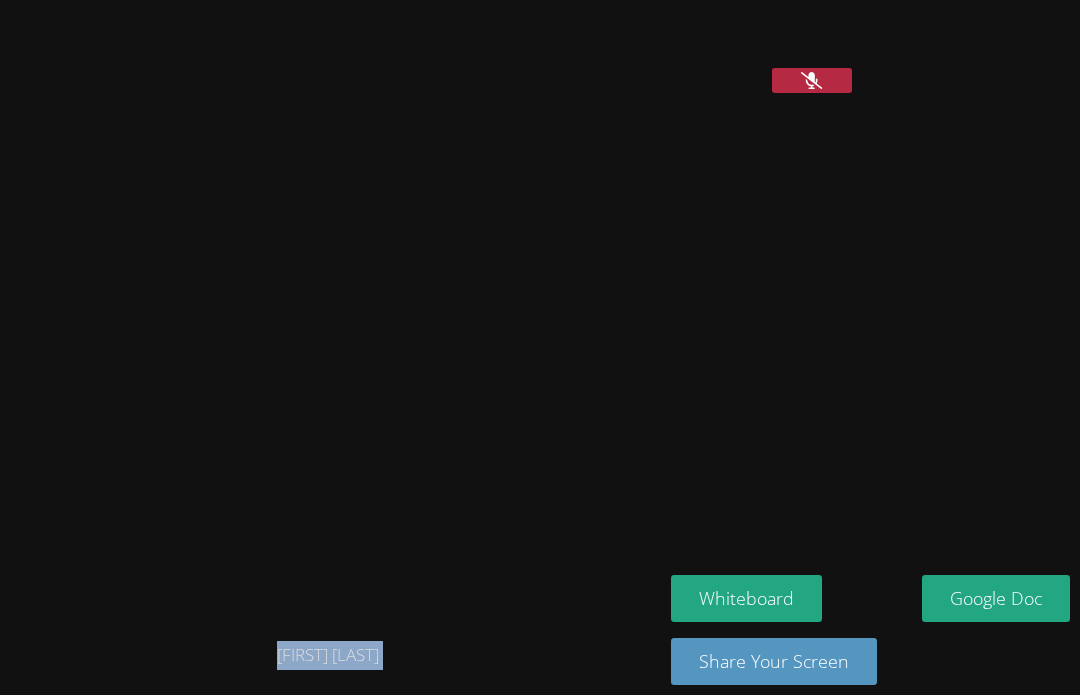 click at bounding box center [870, 288] 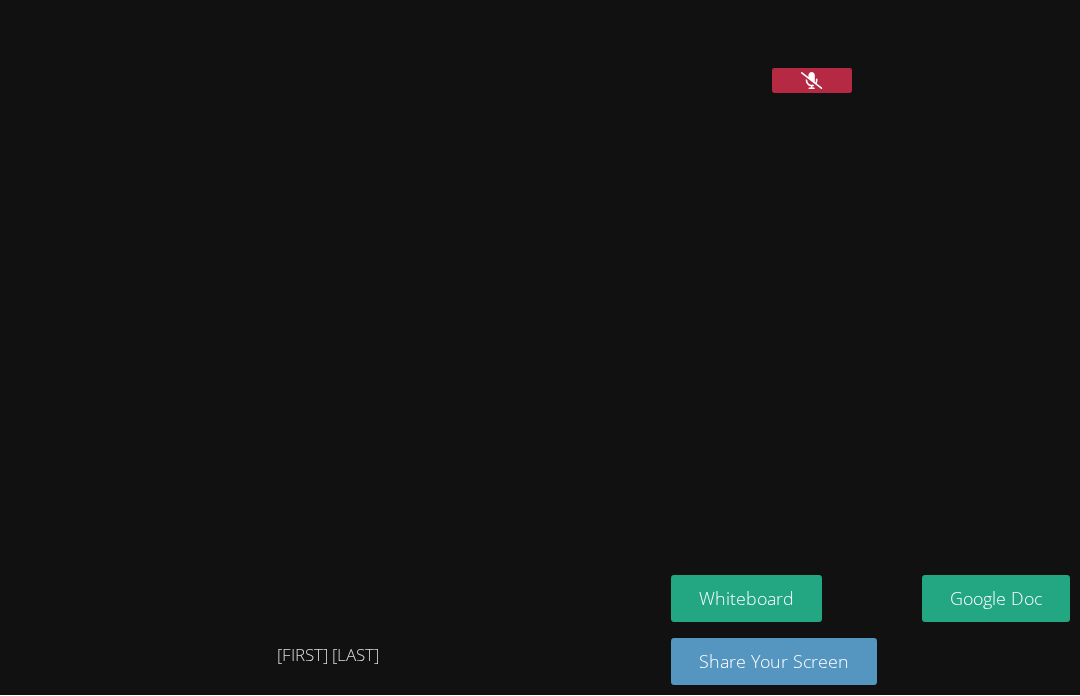 drag, startPoint x: 886, startPoint y: 284, endPoint x: 63, endPoint y: 385, distance: 829.1743 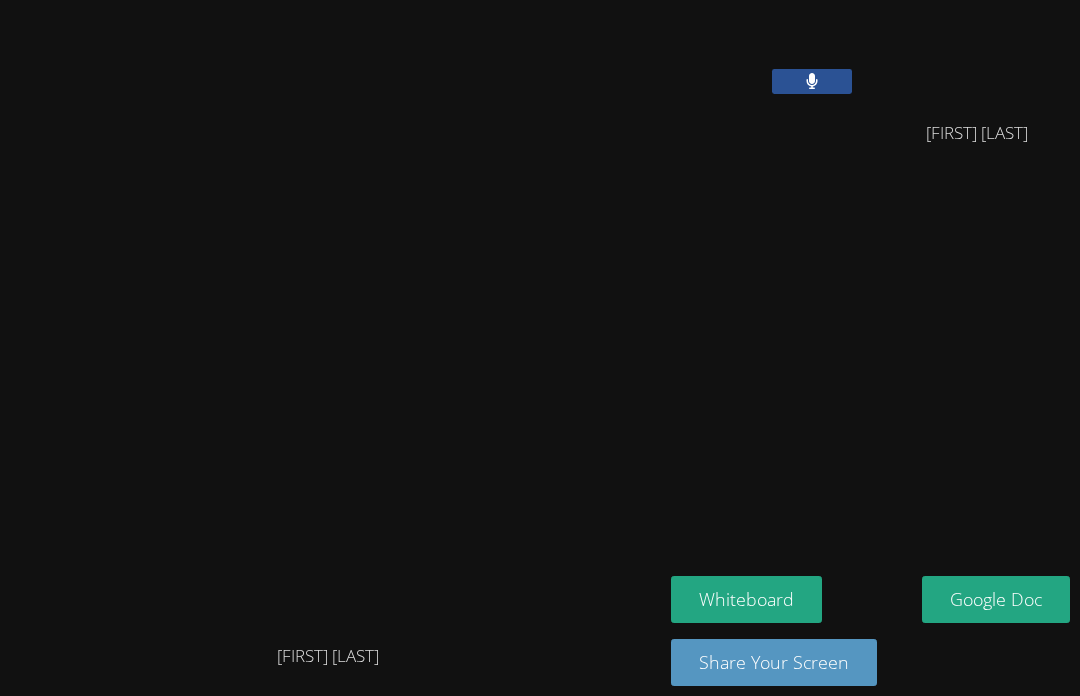drag, startPoint x: 374, startPoint y: 357, endPoint x: 398, endPoint y: 352, distance: 24.5153 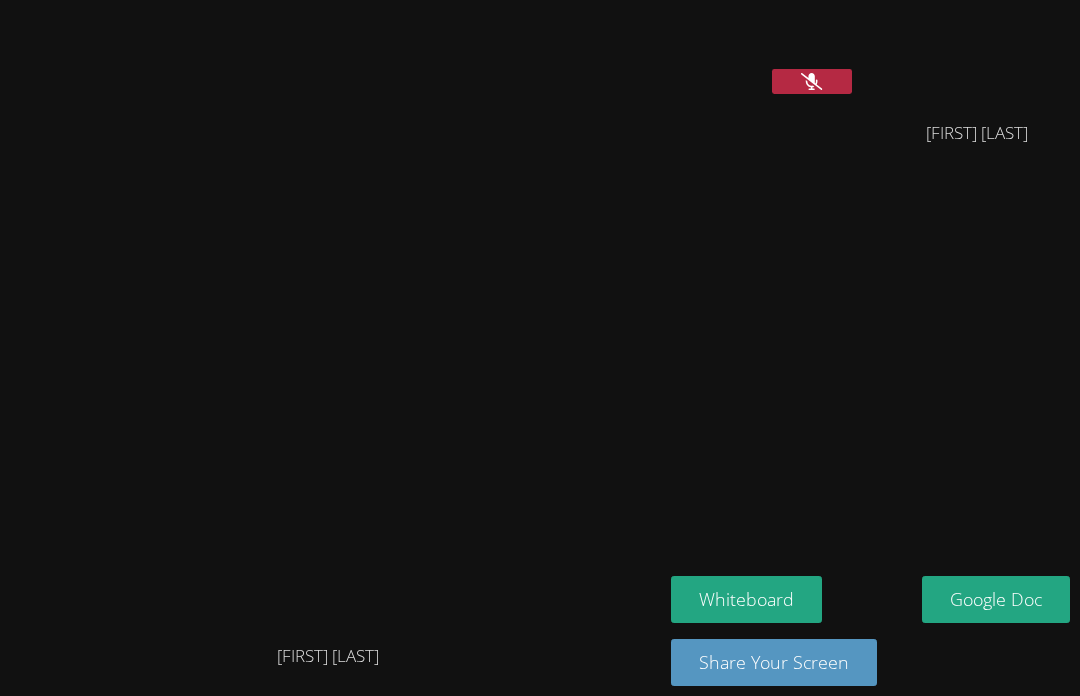 click at bounding box center (812, 81) 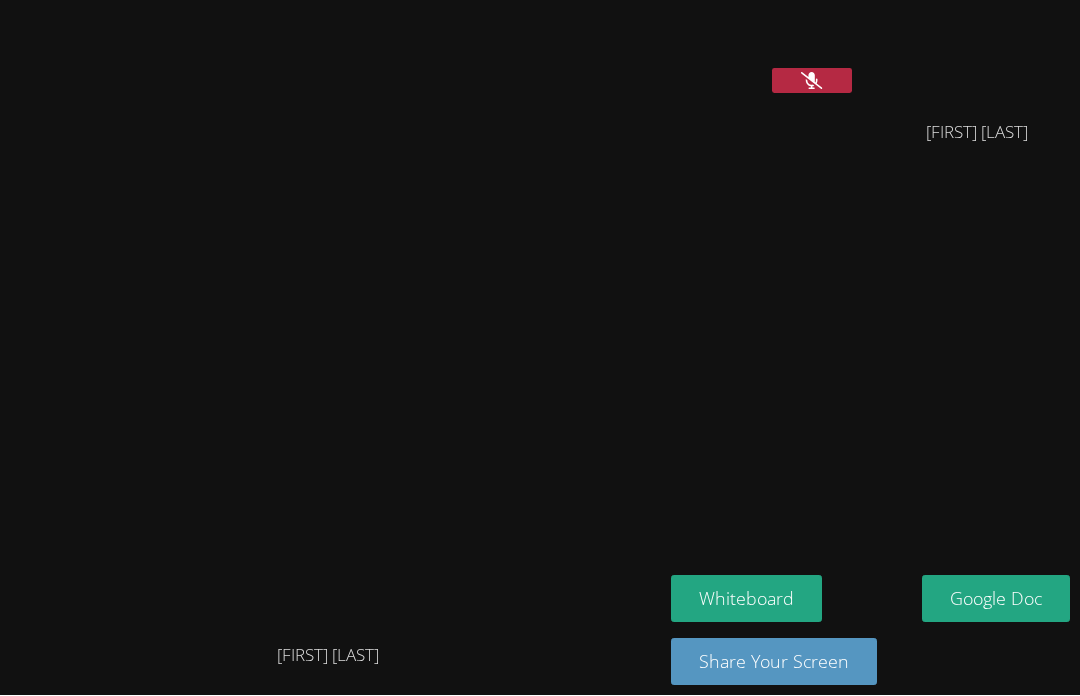 click at bounding box center [812, 81] 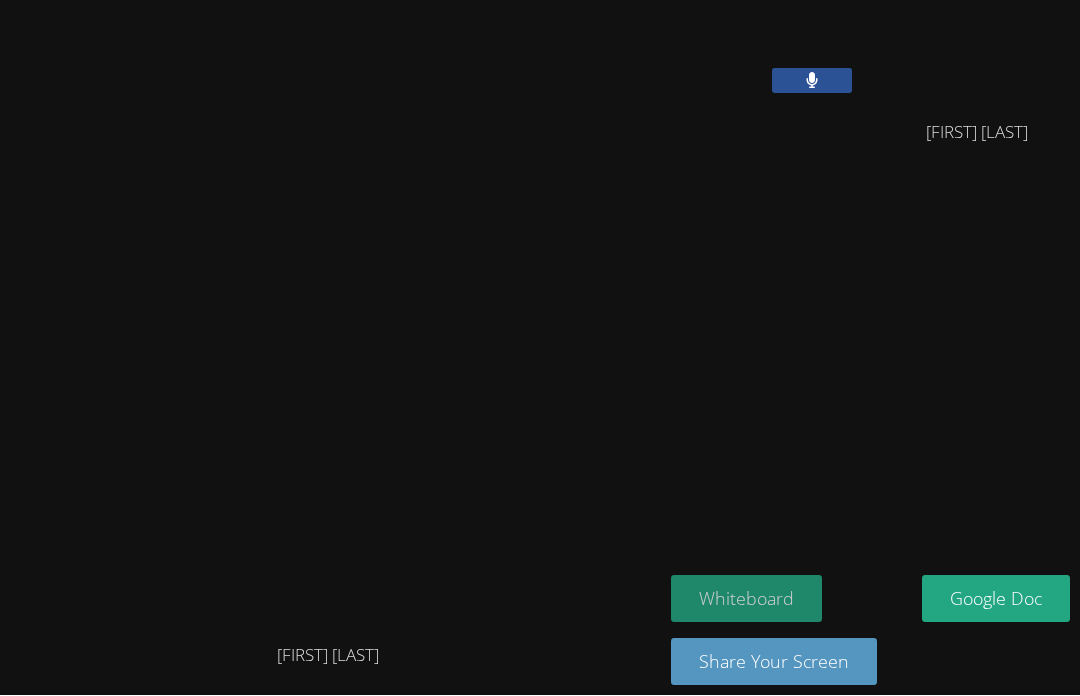 click on "Whiteboard" at bounding box center [746, 599] 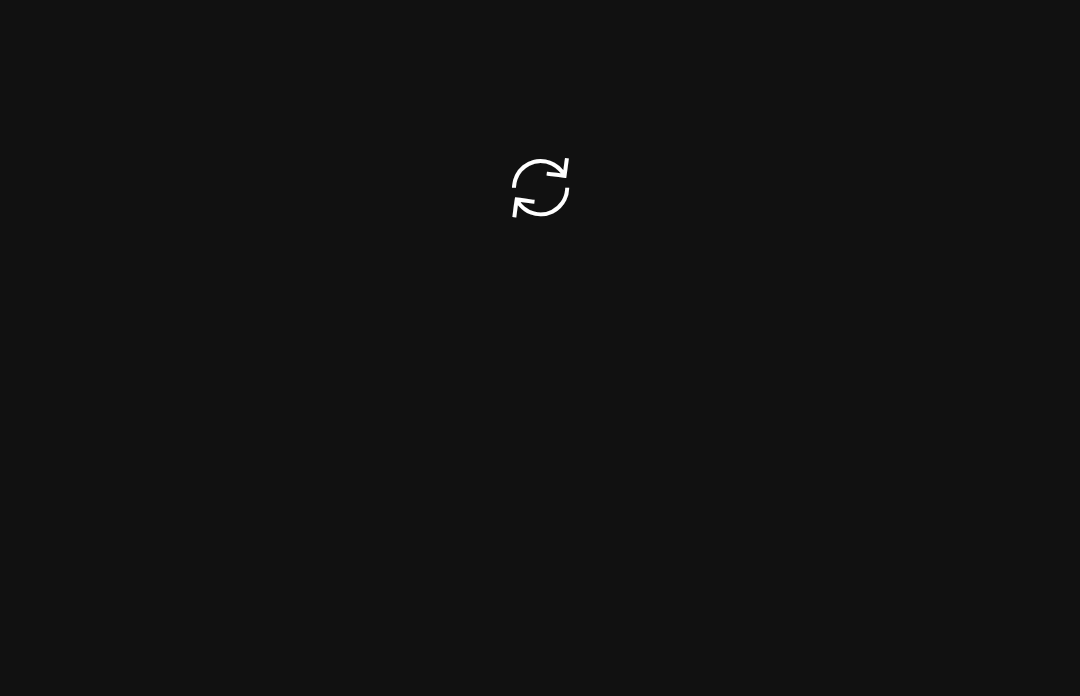 scroll, scrollTop: 0, scrollLeft: 0, axis: both 